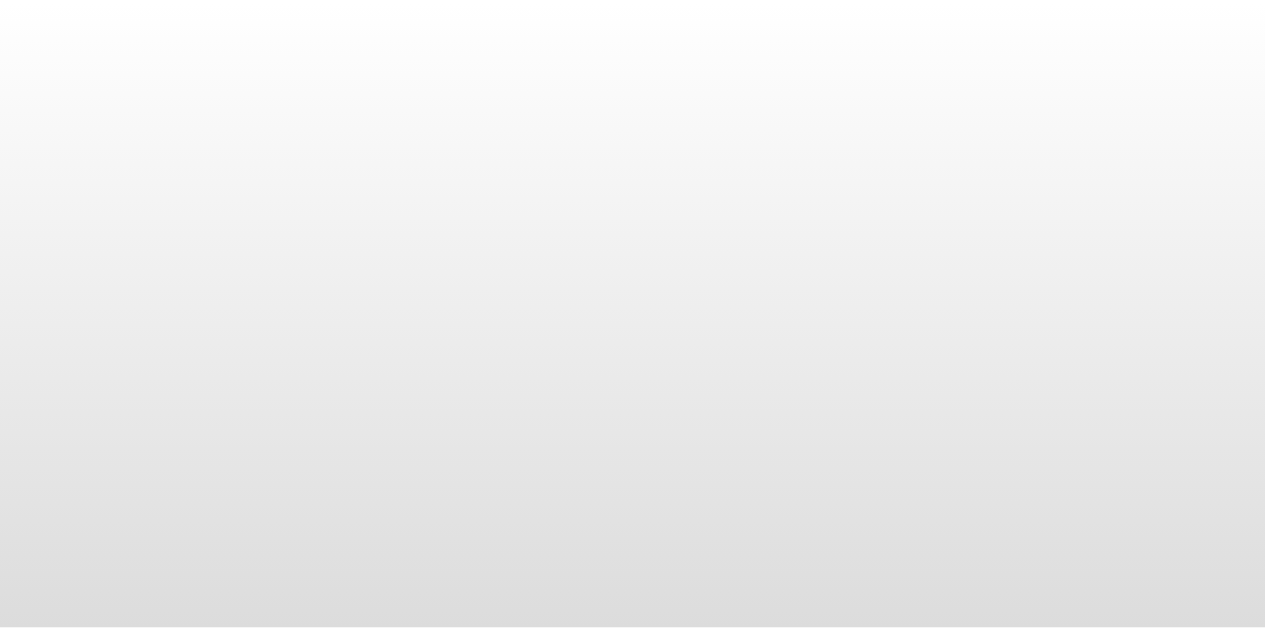 scroll, scrollTop: 0, scrollLeft: 0, axis: both 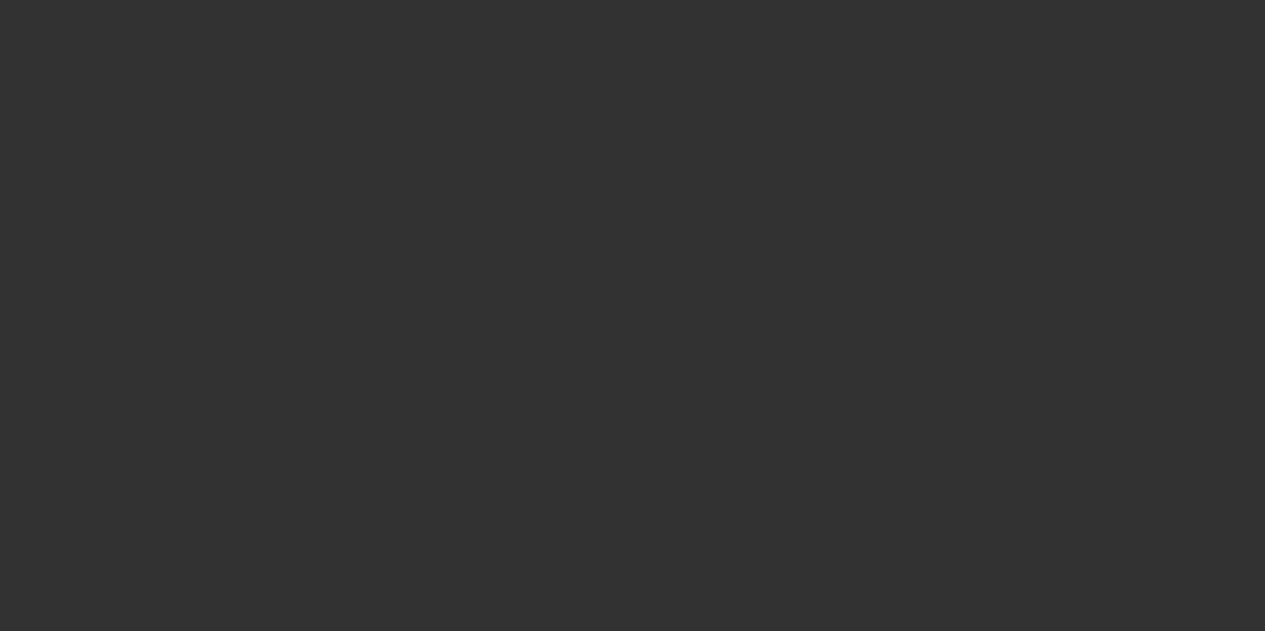 select on "4" 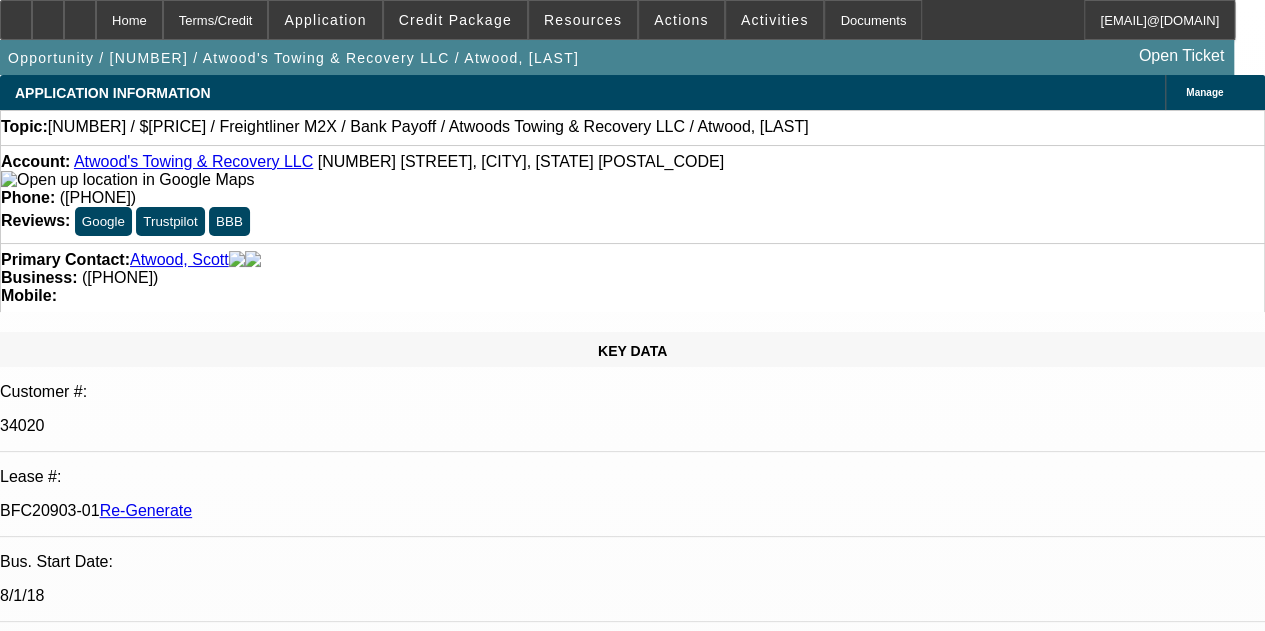 select on "0" 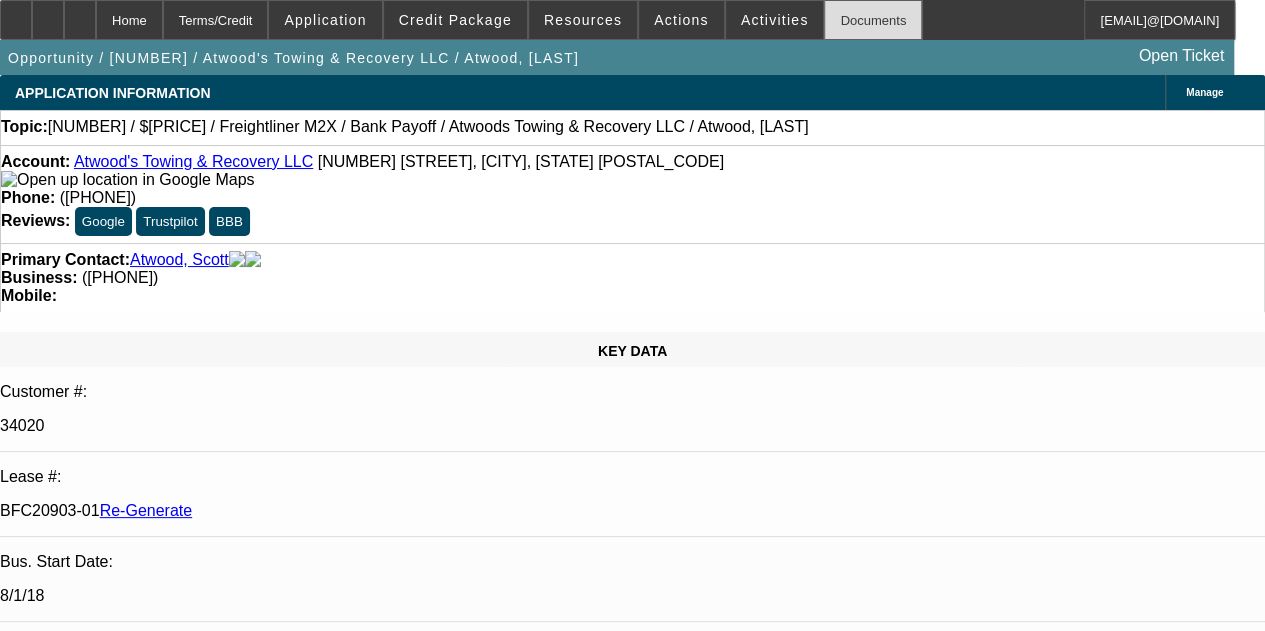 click on "Documents" at bounding box center [873, 20] 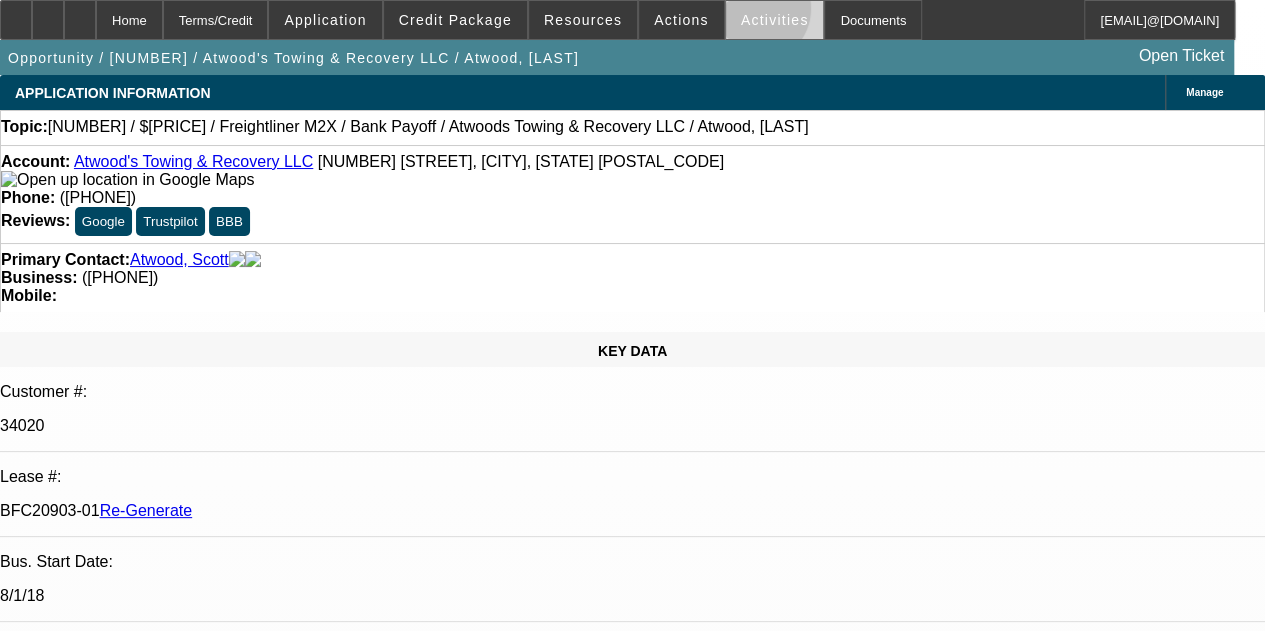 click on "Activities" at bounding box center (775, 20) 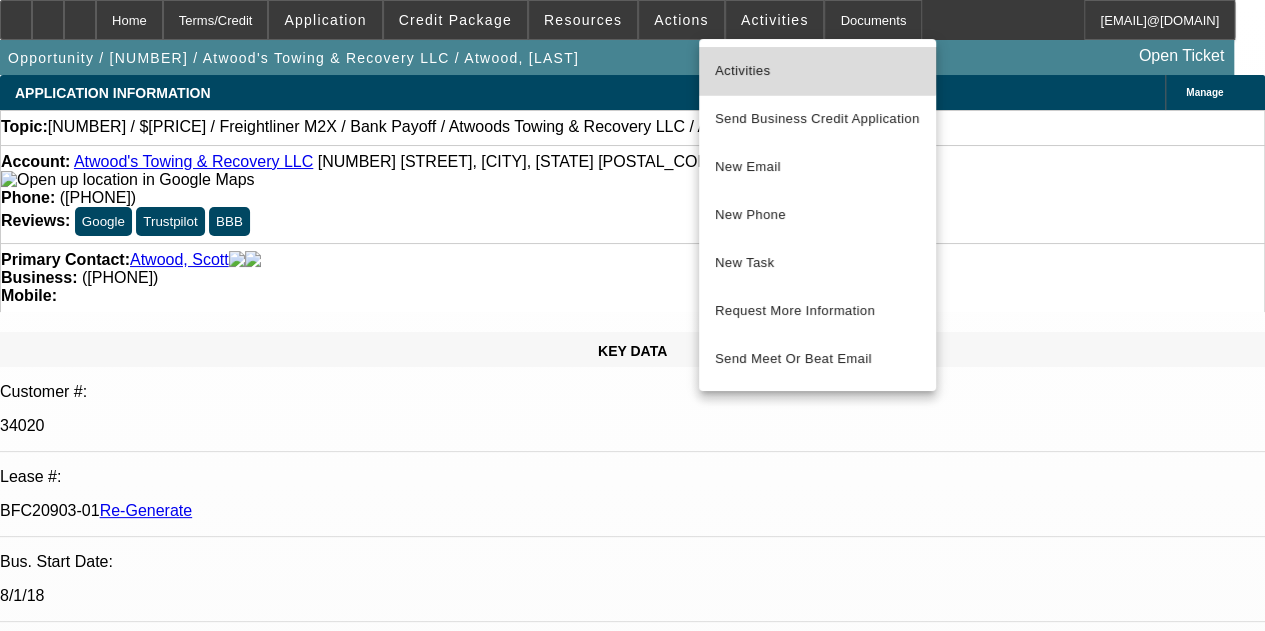 click on "Activities" at bounding box center (817, 71) 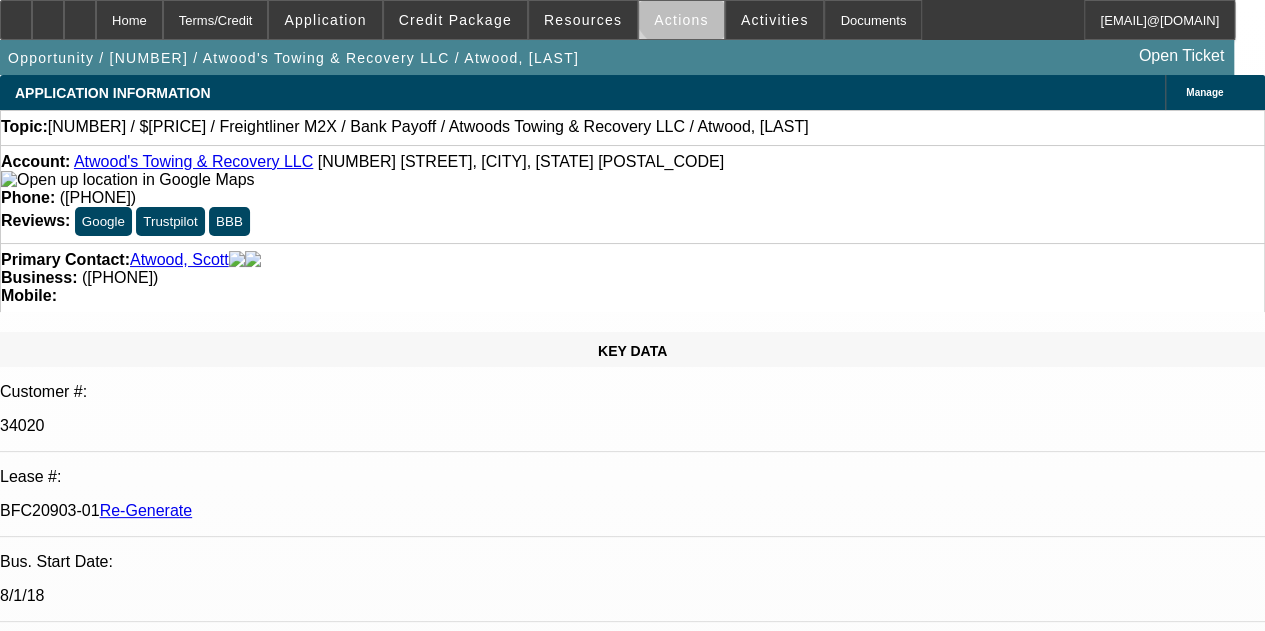 click at bounding box center [681, 20] 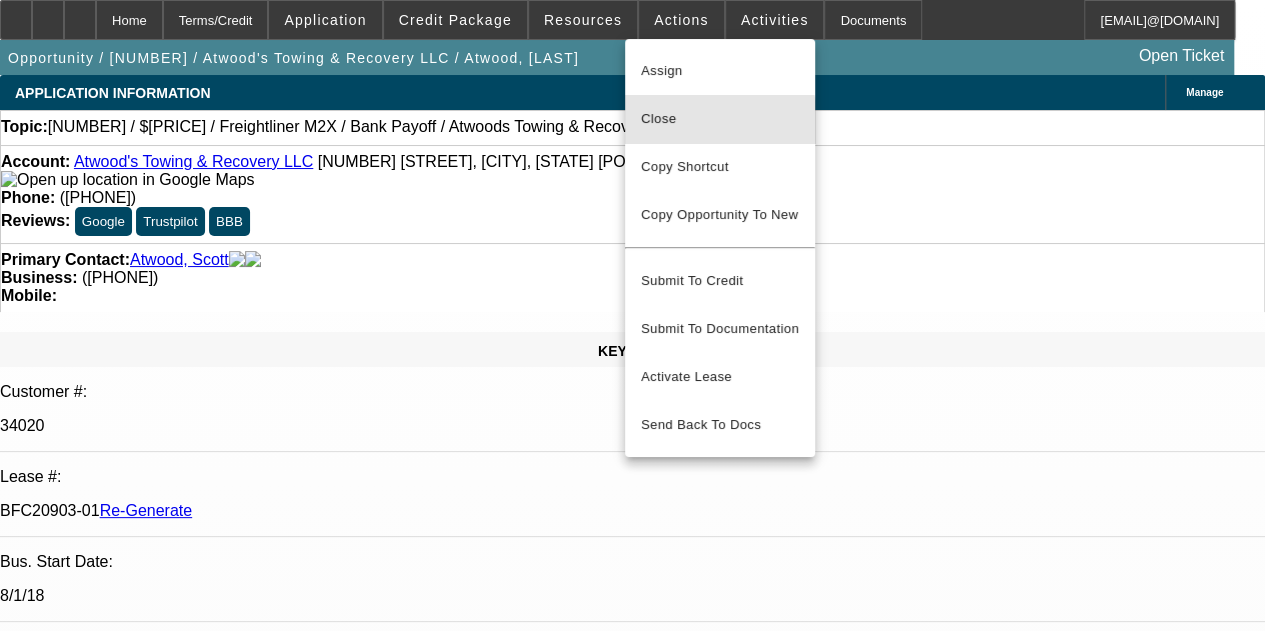 click on "Close" at bounding box center (720, 119) 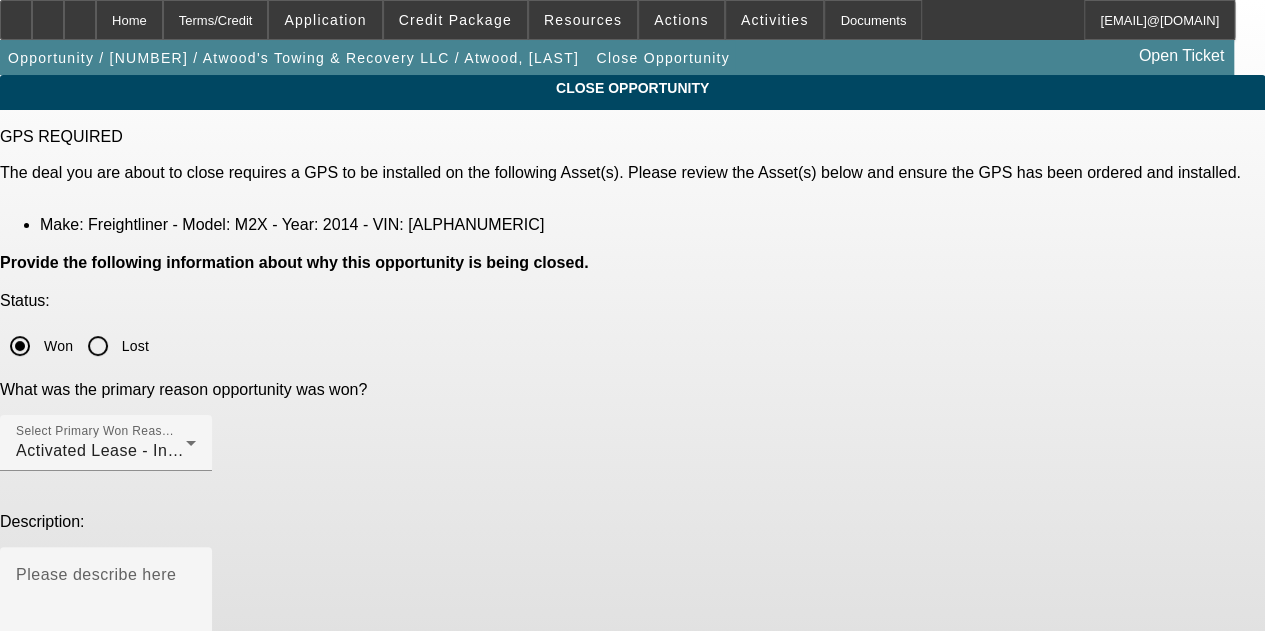 click on "Submit" 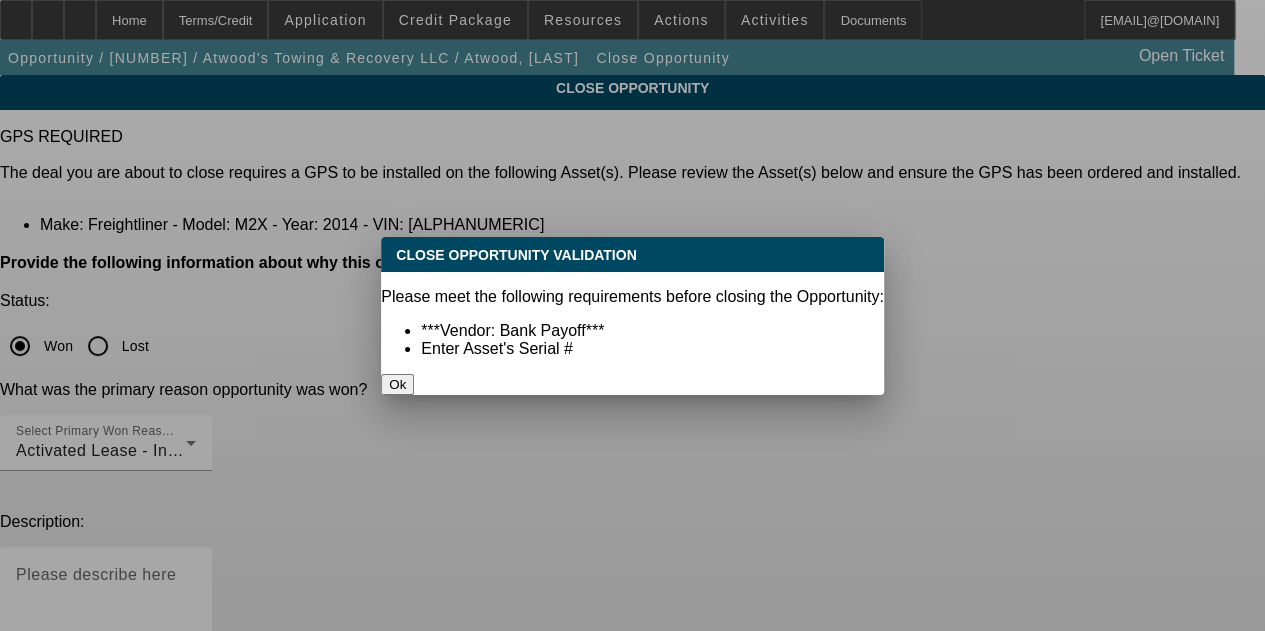 click on "Ok" at bounding box center [397, 384] 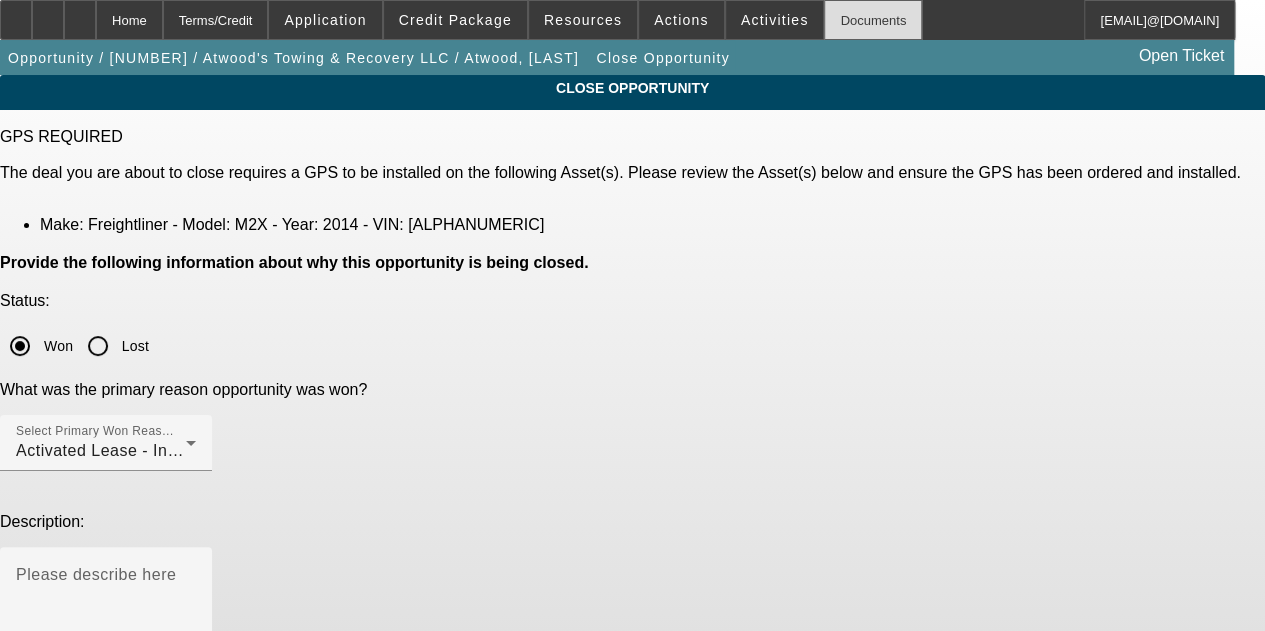 click on "Documents" at bounding box center [873, 20] 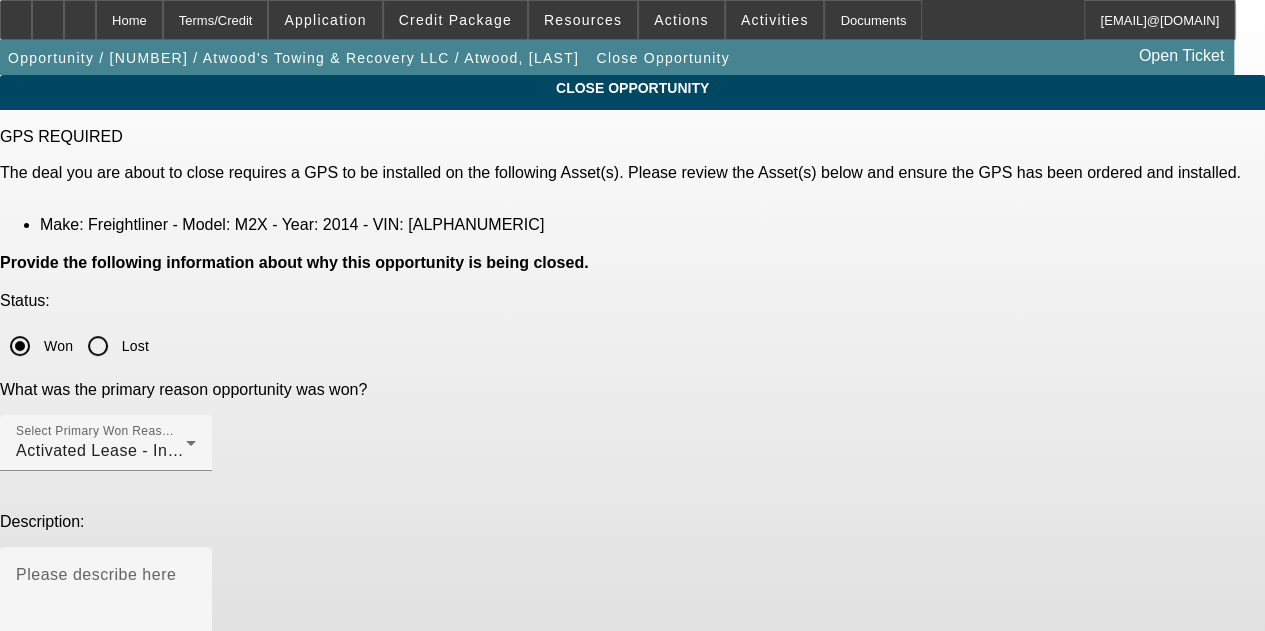 click on "Submit" 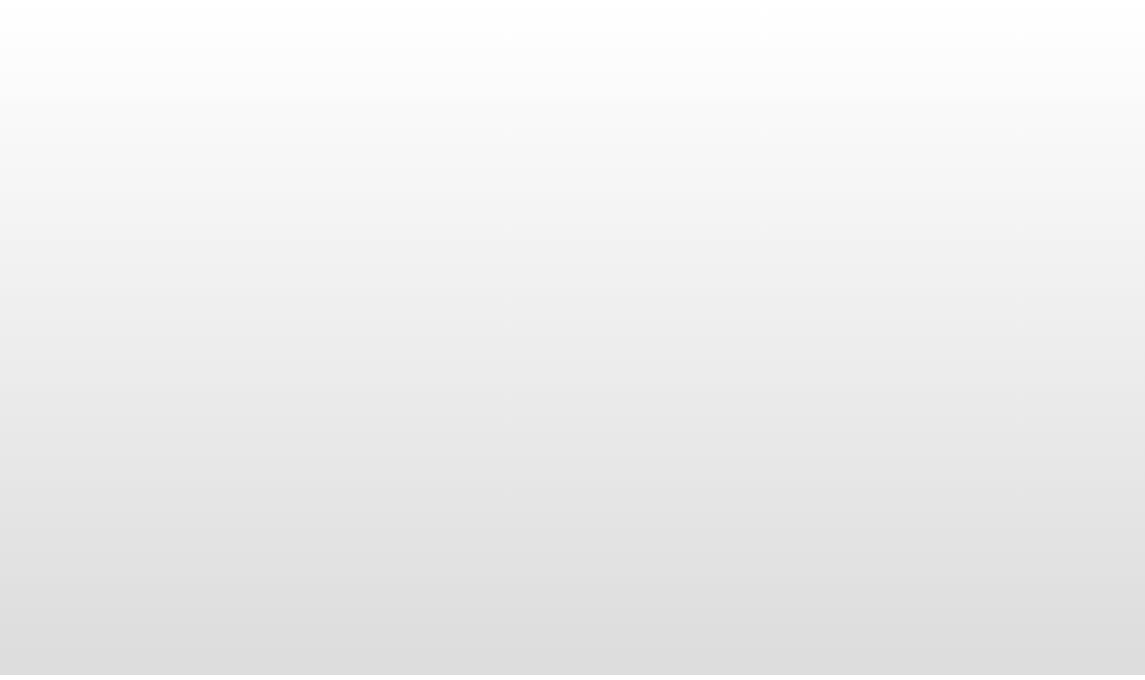 scroll, scrollTop: 0, scrollLeft: 0, axis: both 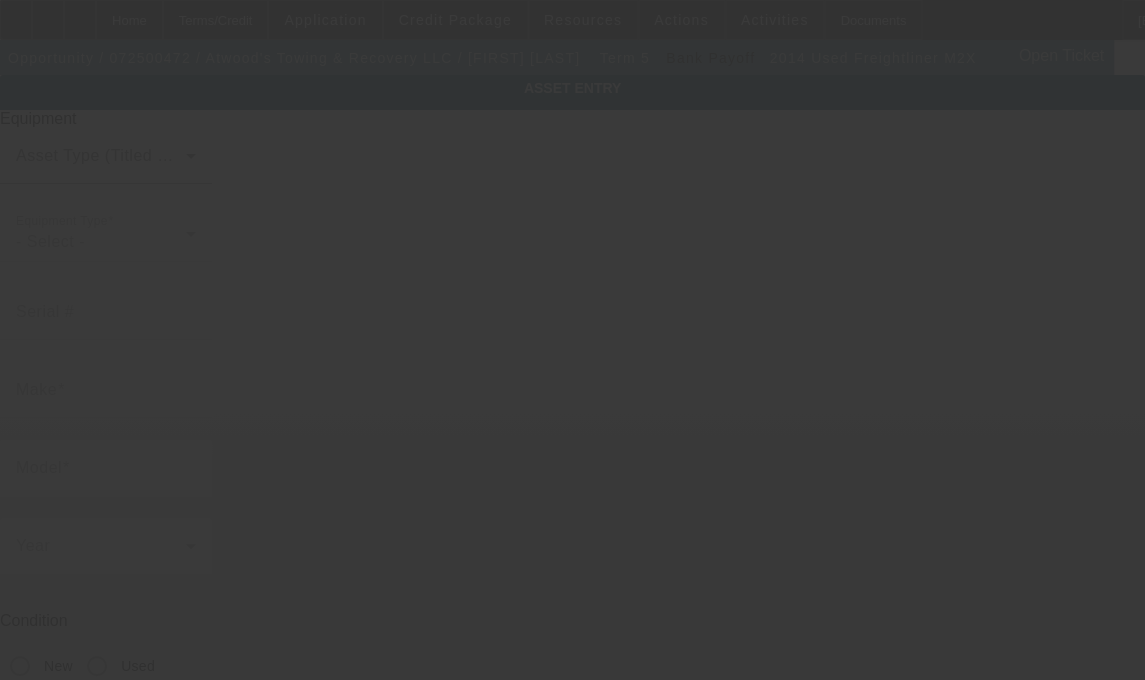 type on "[LICENSE_PLATE]" 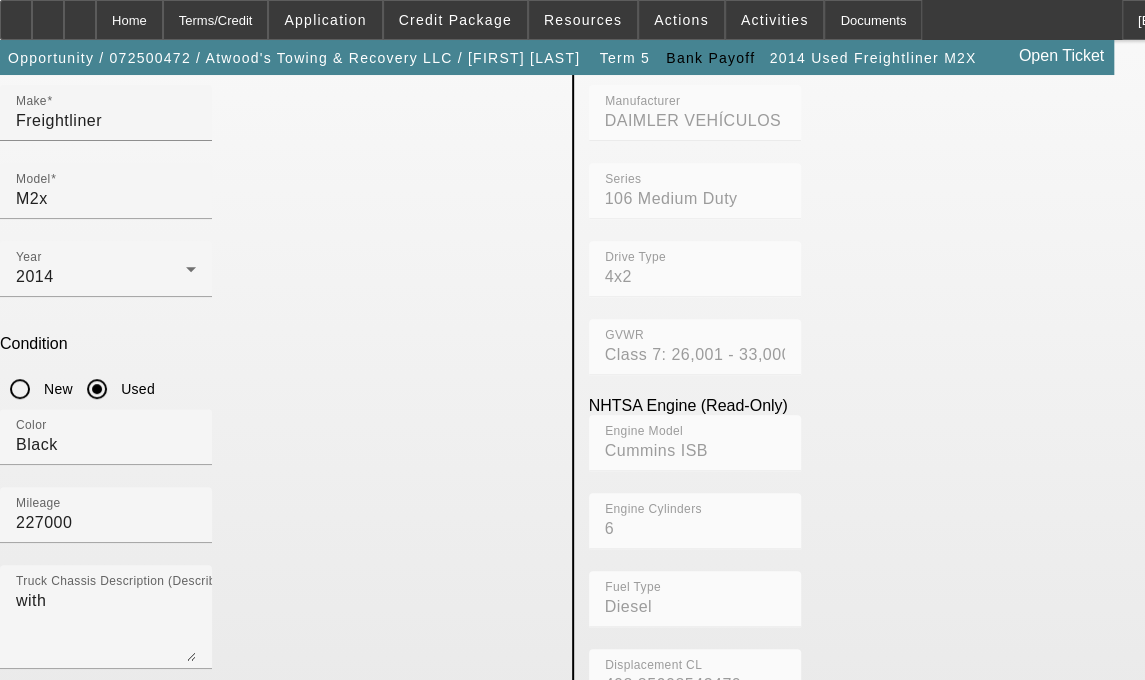 scroll, scrollTop: 302, scrollLeft: 0, axis: vertical 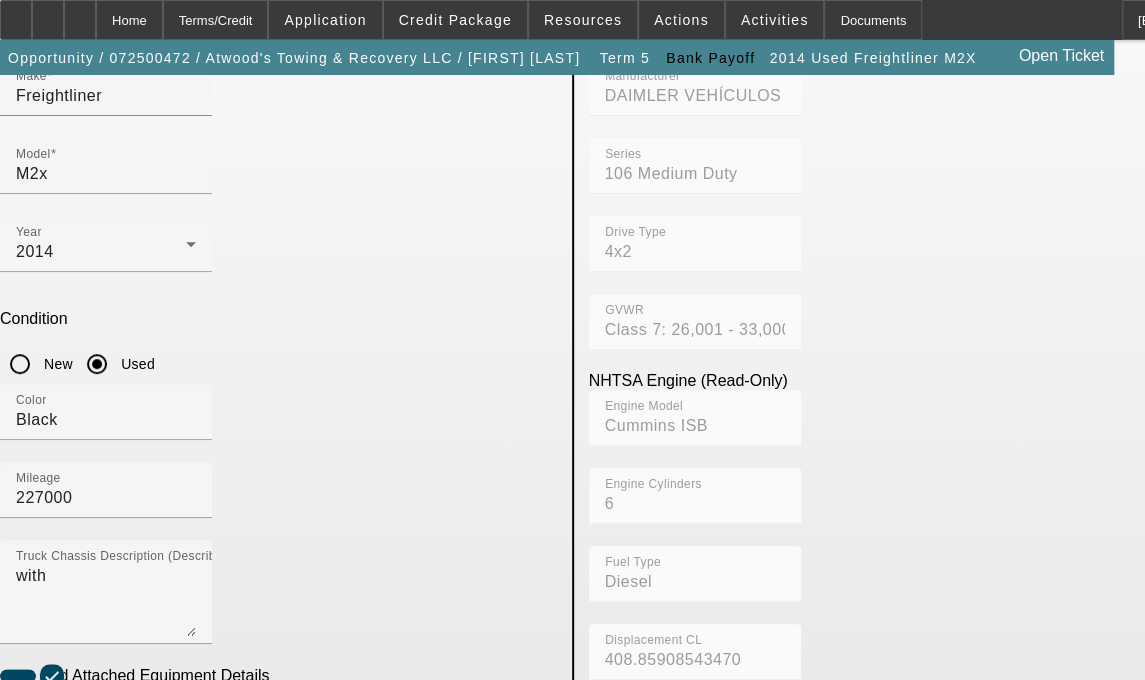 click on "N/A" at bounding box center [20, 1093] 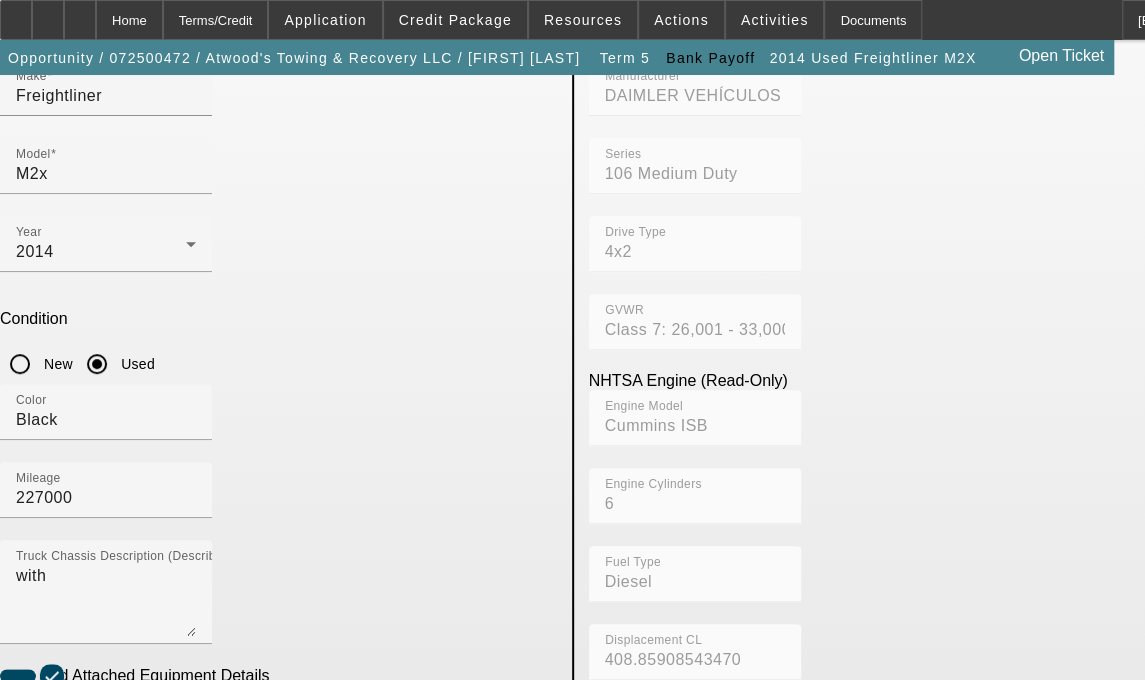 checkbox on "true" 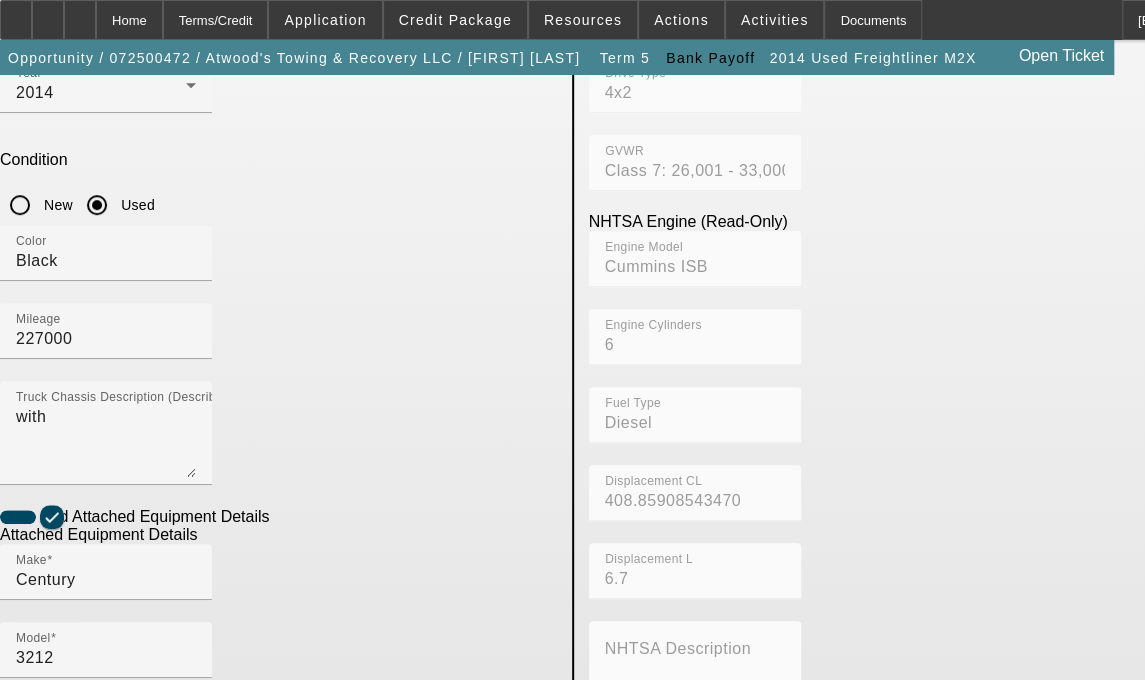 scroll, scrollTop: 594, scrollLeft: 0, axis: vertical 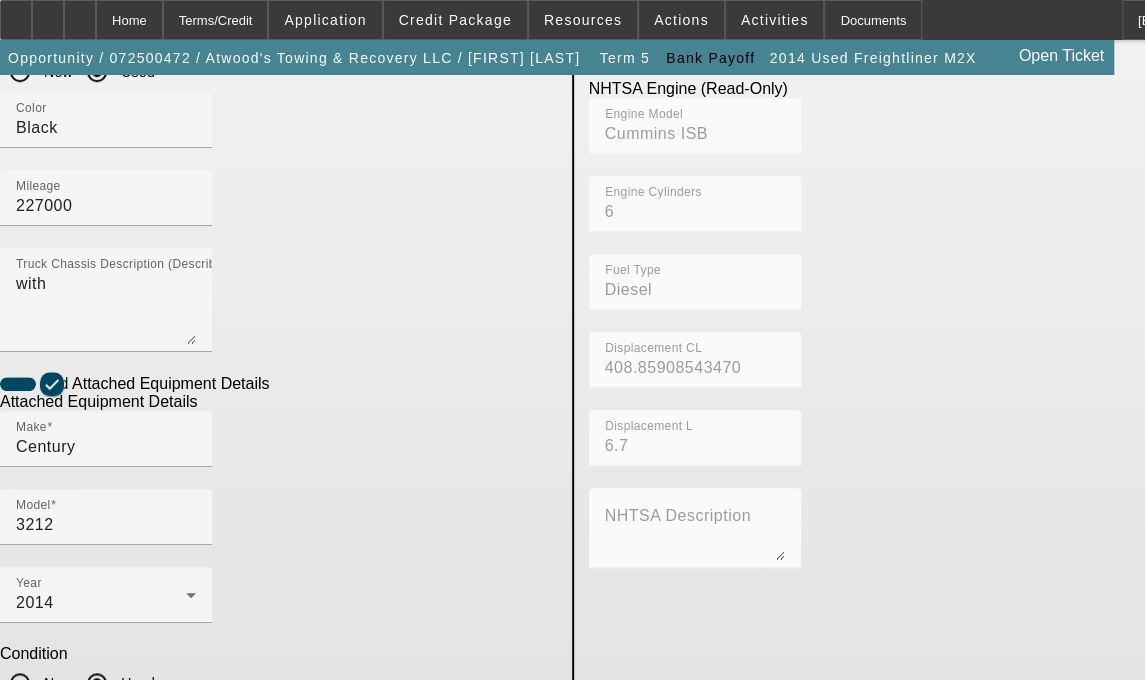 click on "Submit" at bounding box center (28, 1026) 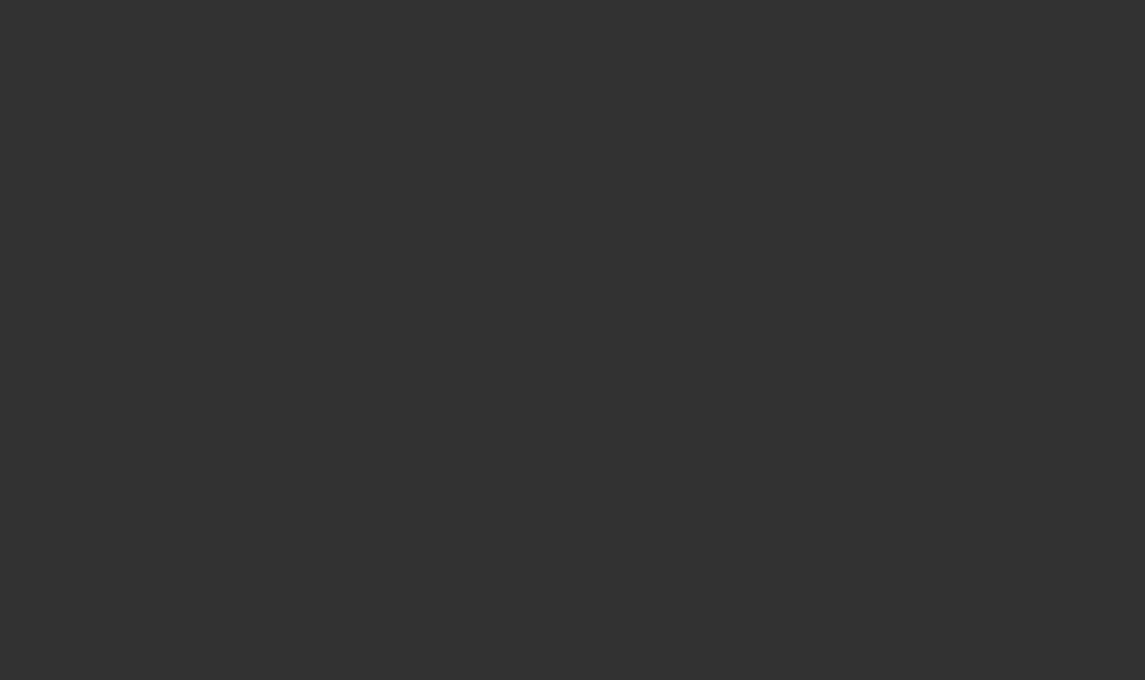 scroll, scrollTop: 0, scrollLeft: 0, axis: both 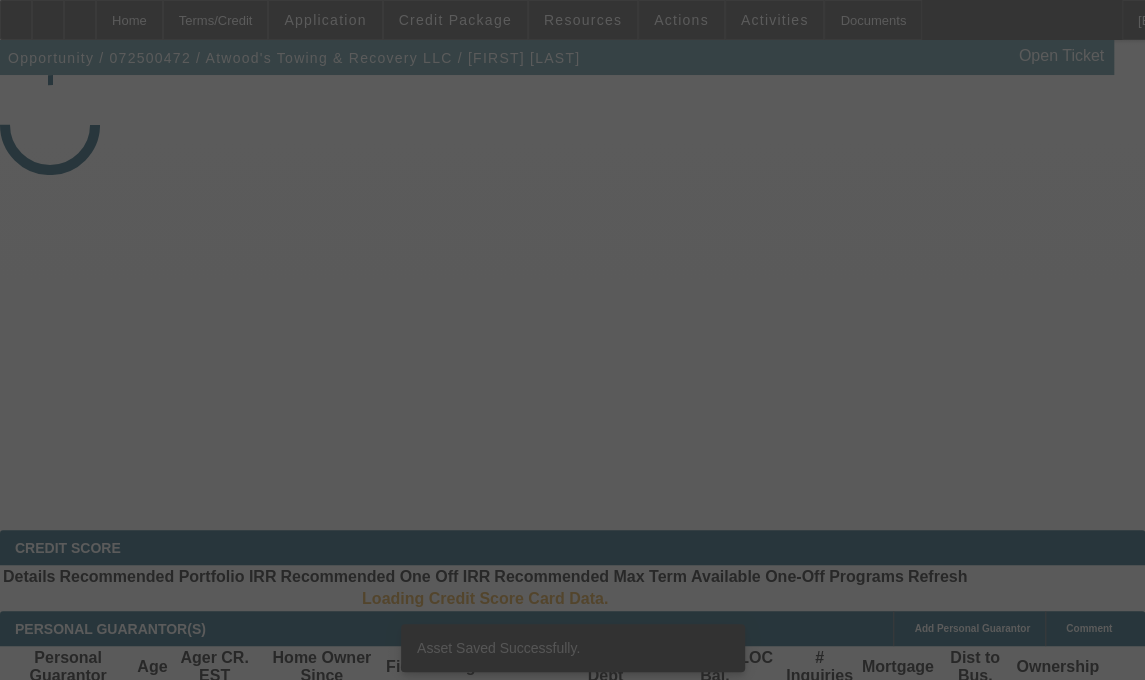 select on "4" 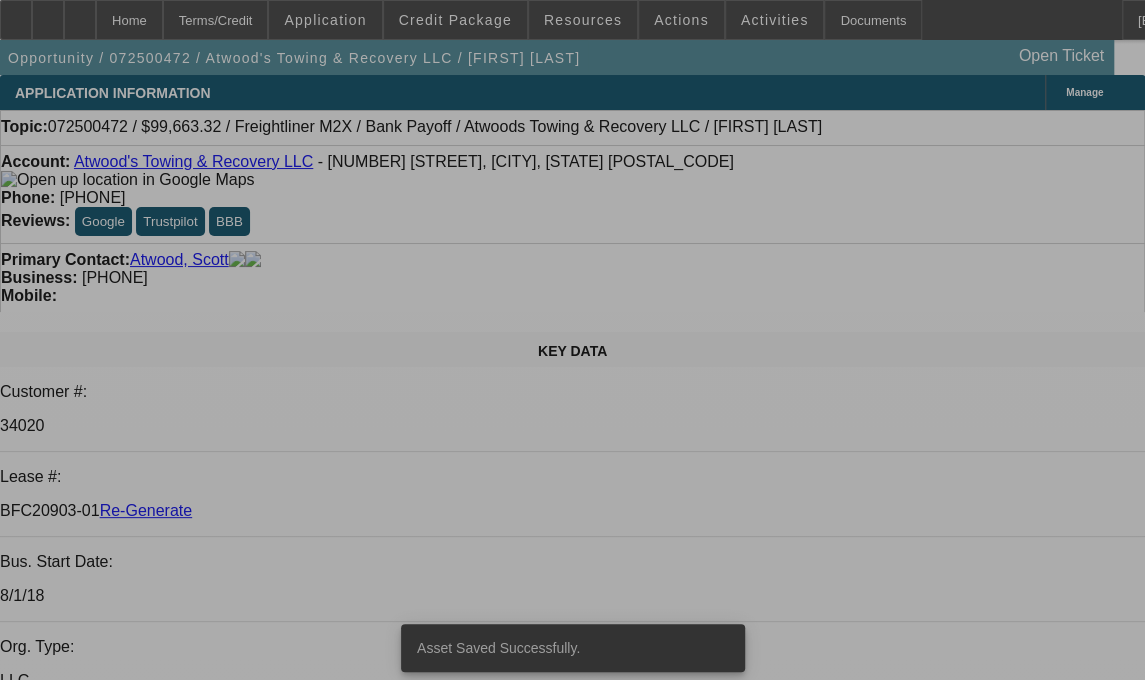 select on "0" 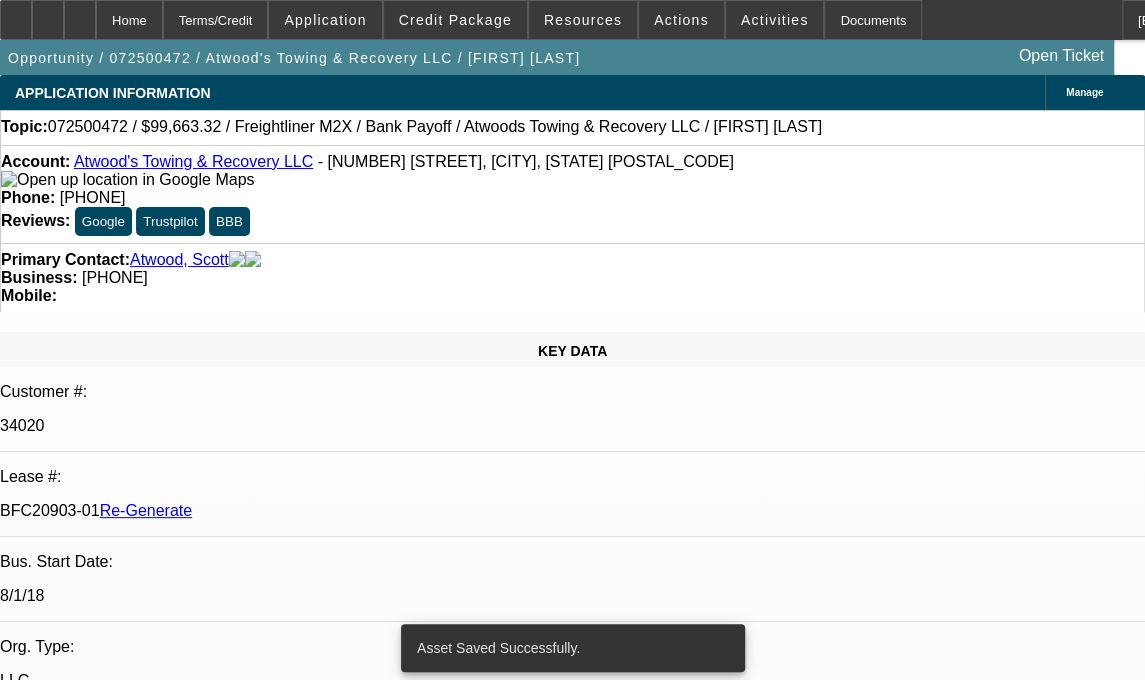 select on "2" 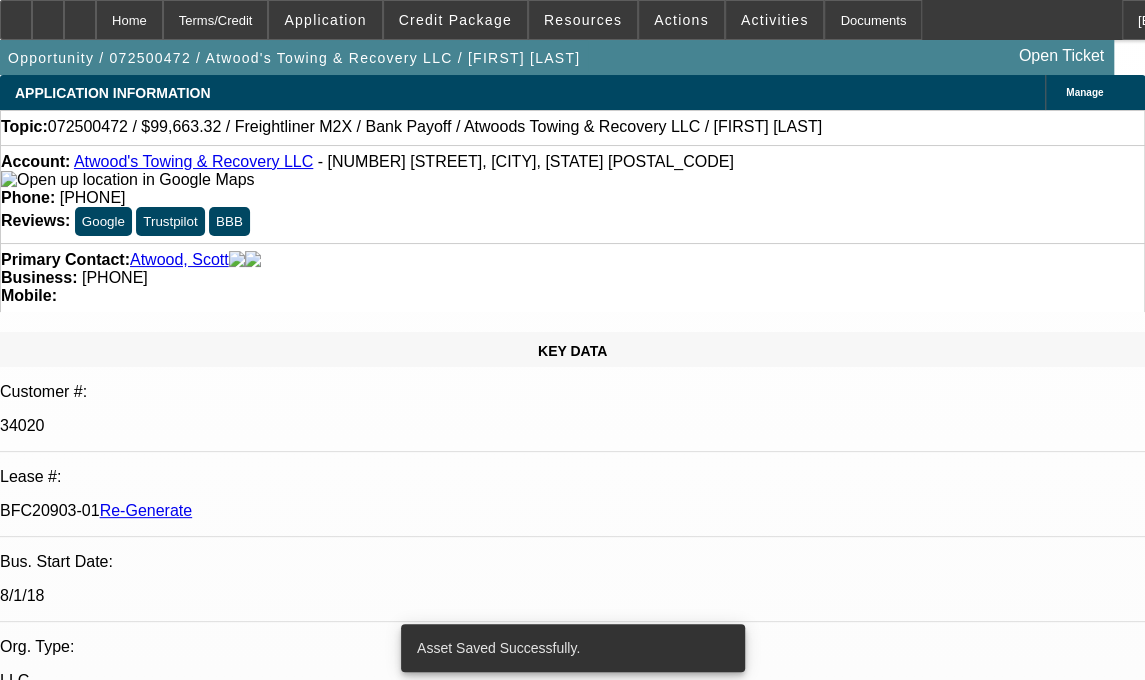 select on "6" 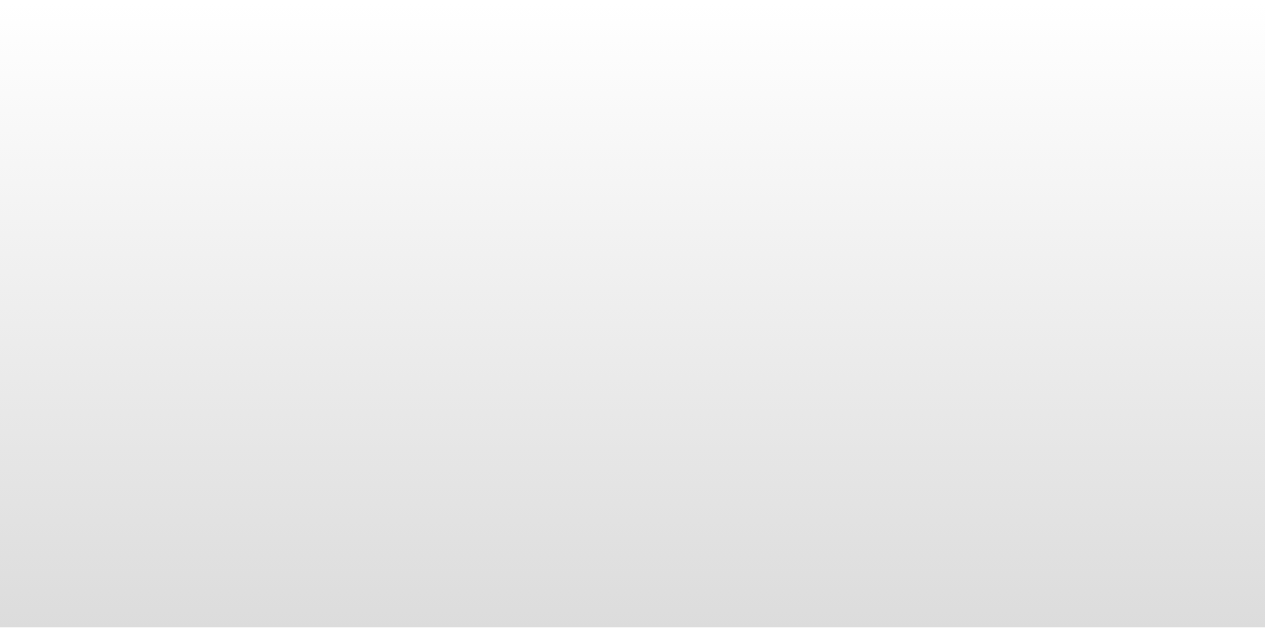 scroll, scrollTop: 0, scrollLeft: 0, axis: both 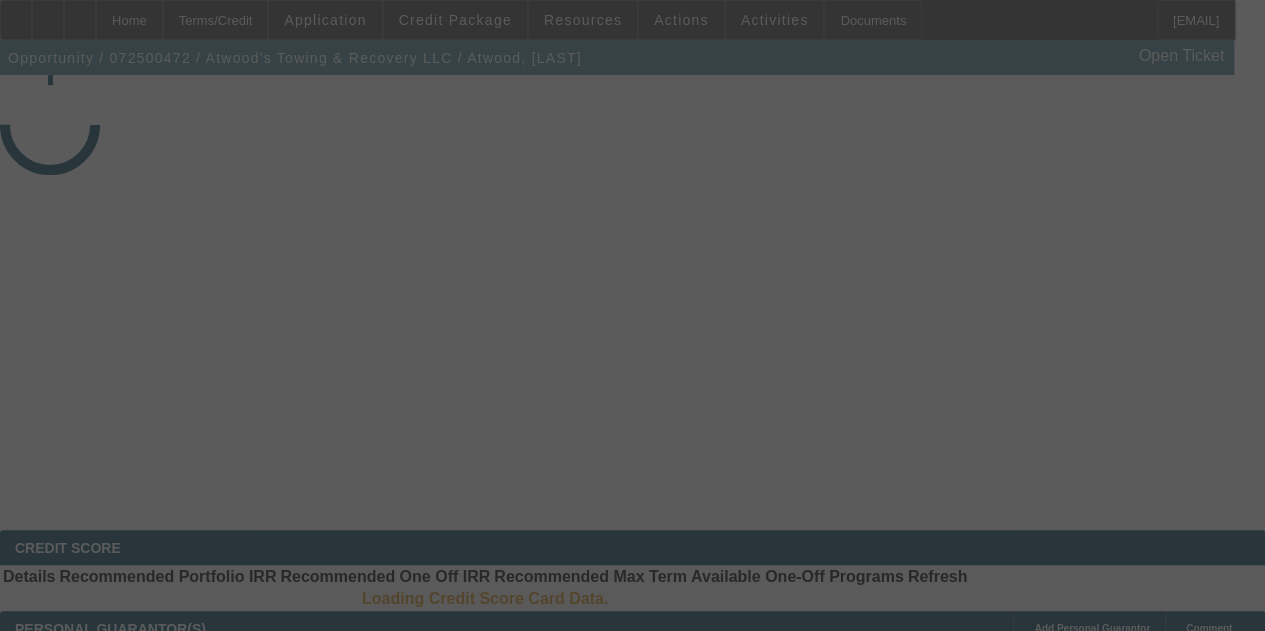 select on "4" 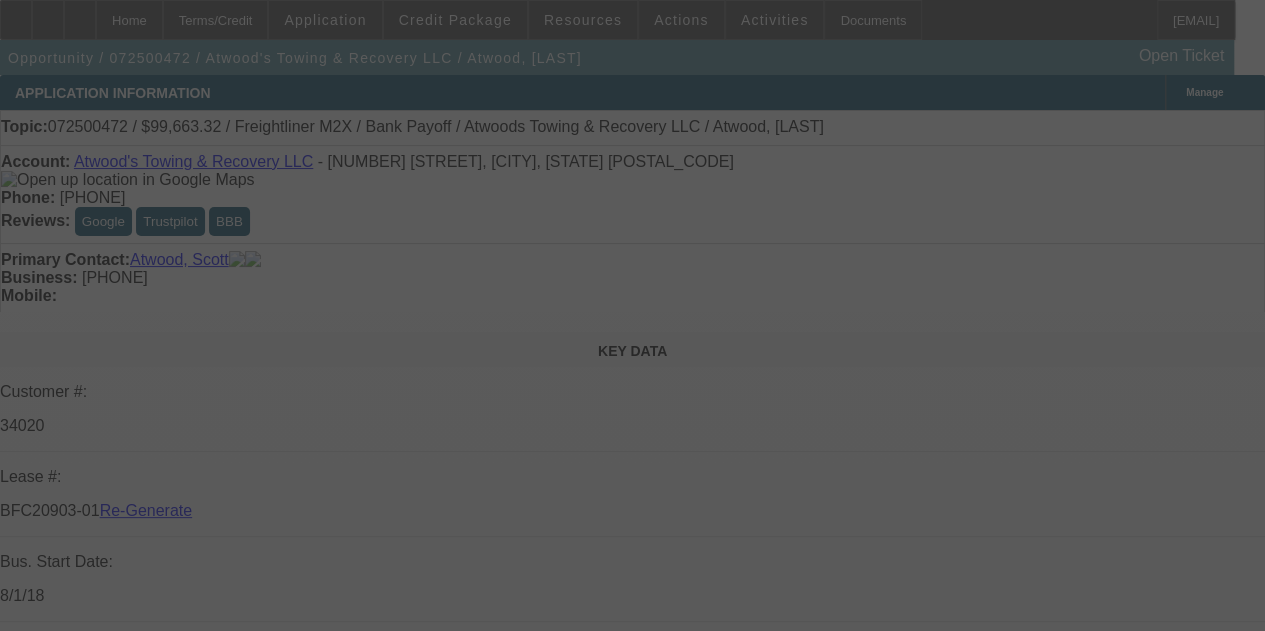 select on "0" 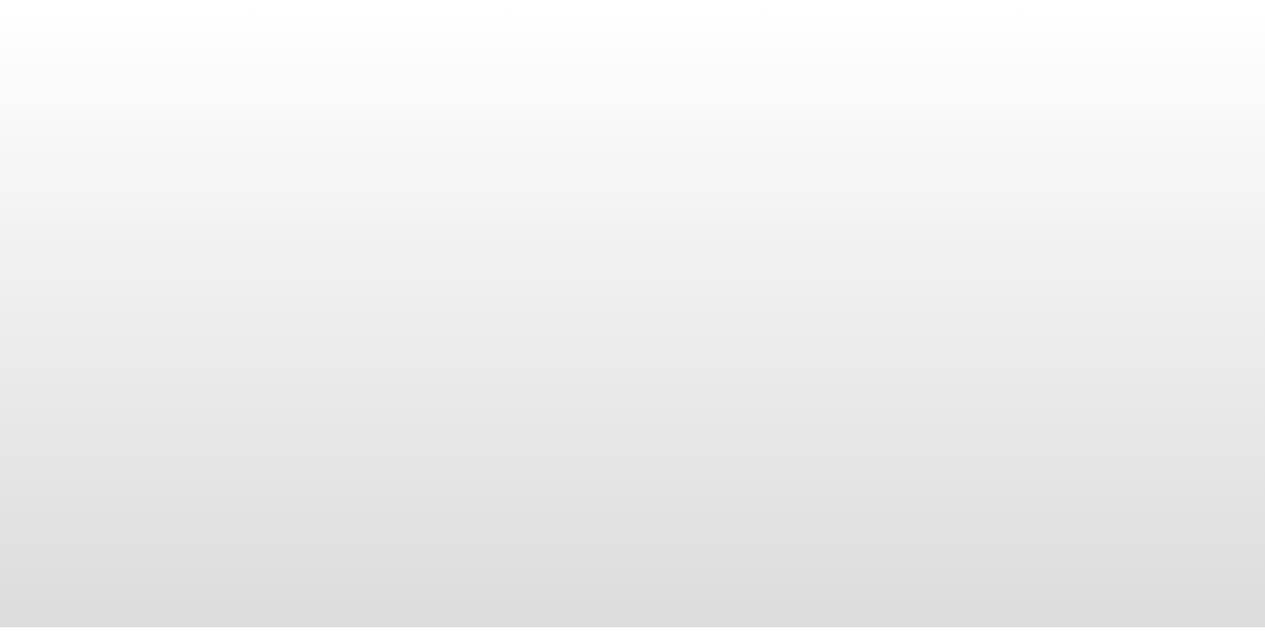 scroll, scrollTop: 0, scrollLeft: 0, axis: both 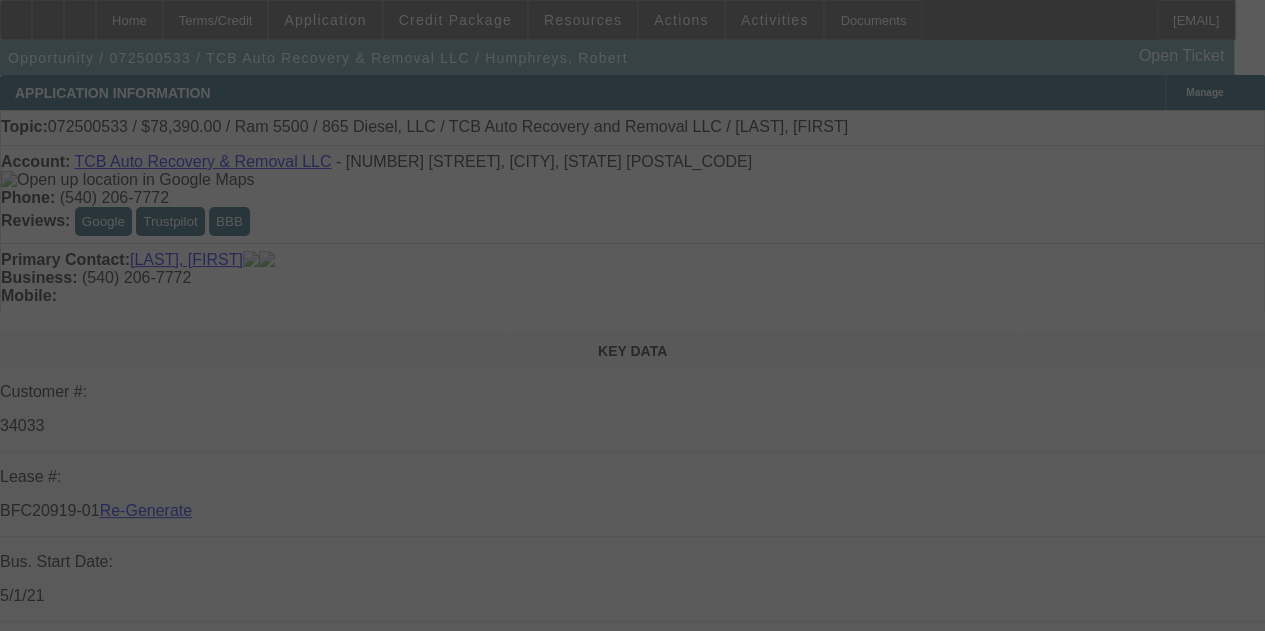 select on "4" 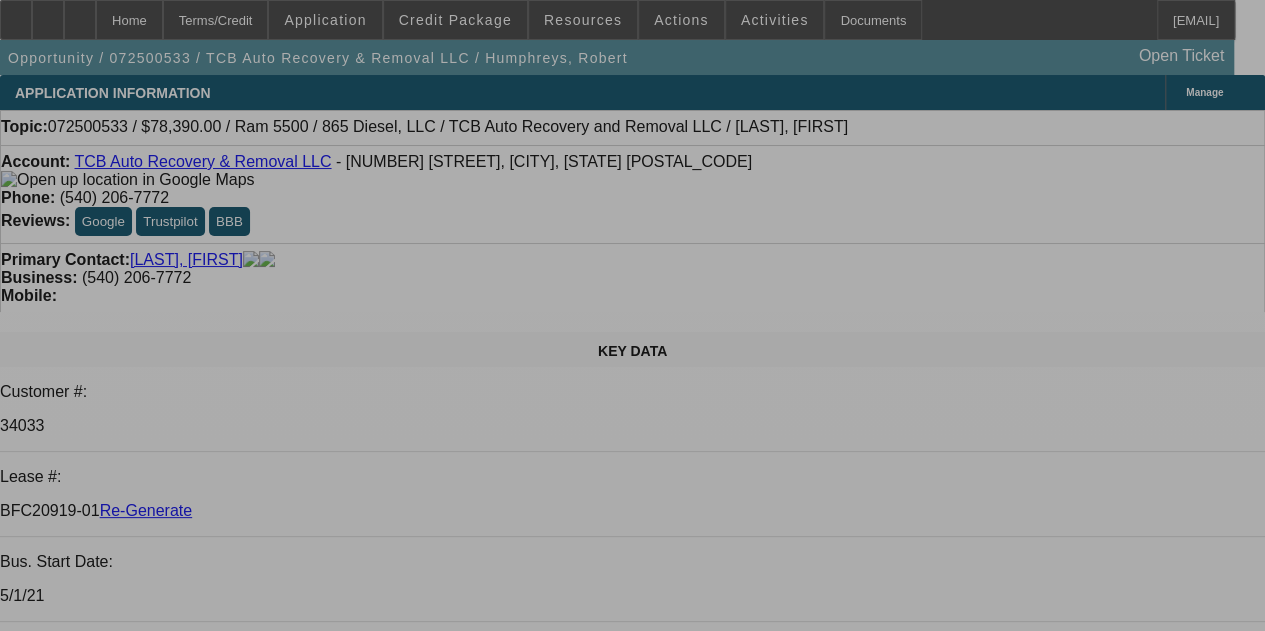 select on "0.1" 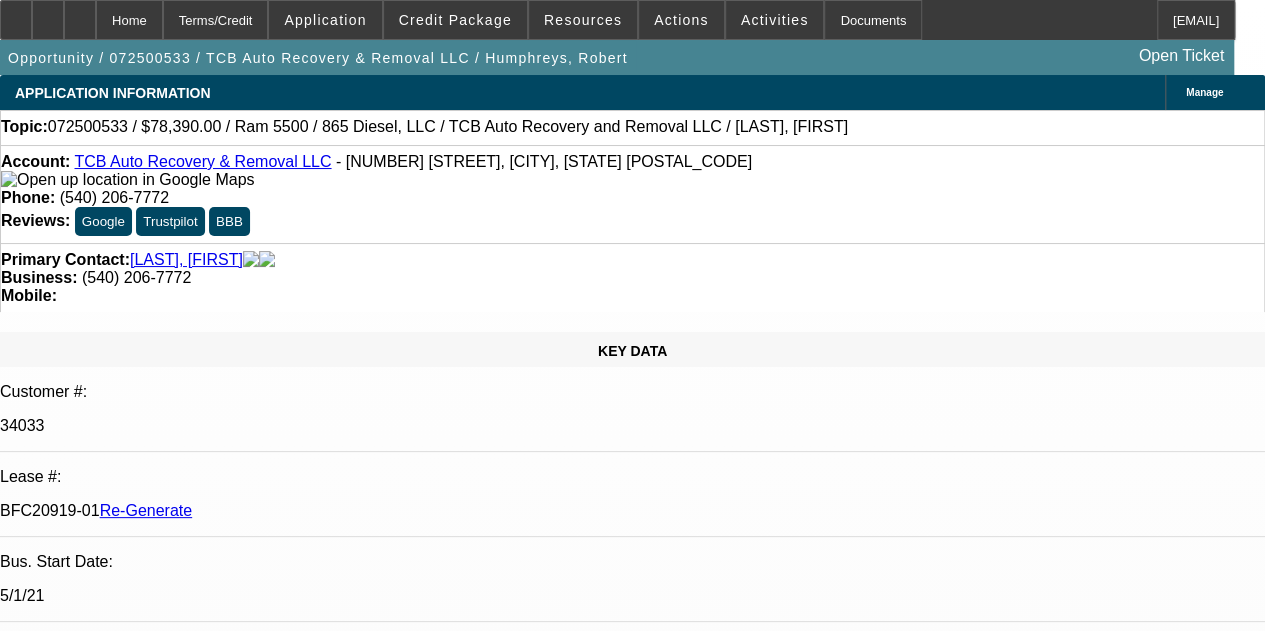 select on "0" 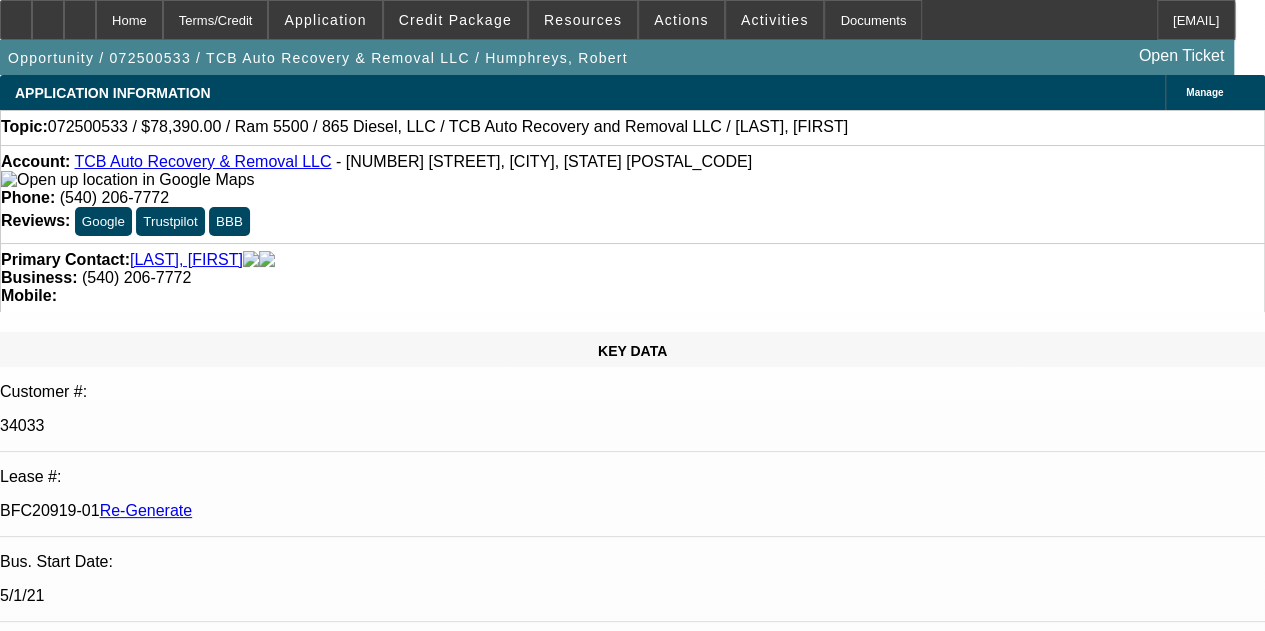 select on "2" 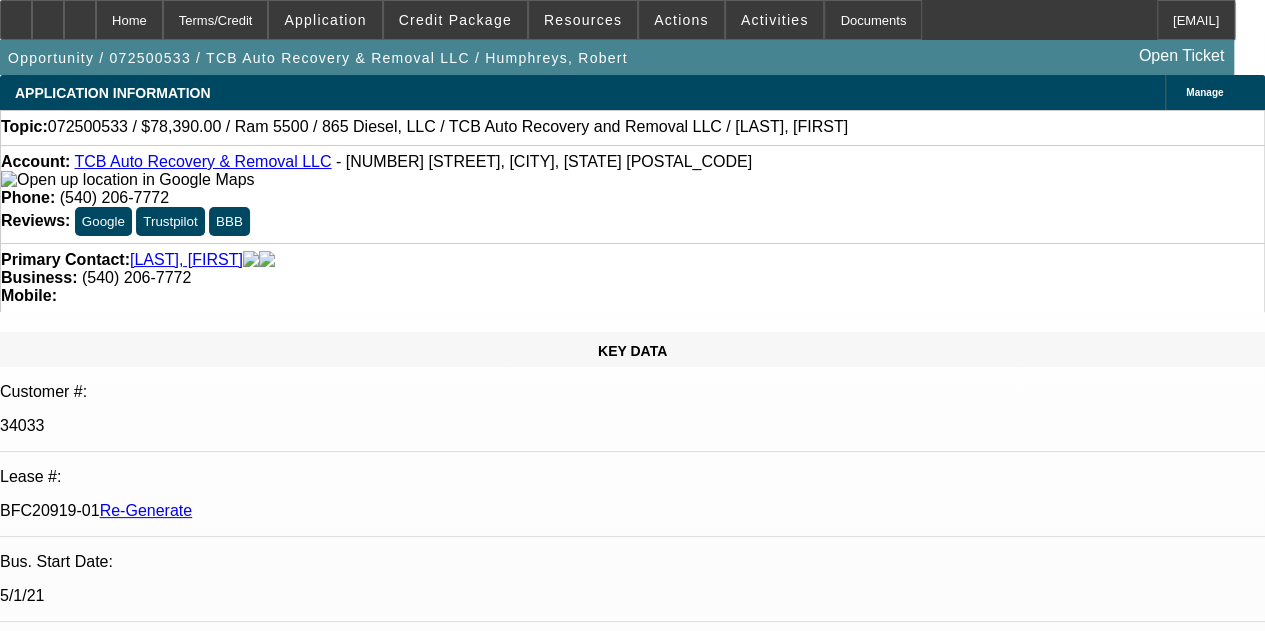 scroll, scrollTop: 360, scrollLeft: 0, axis: vertical 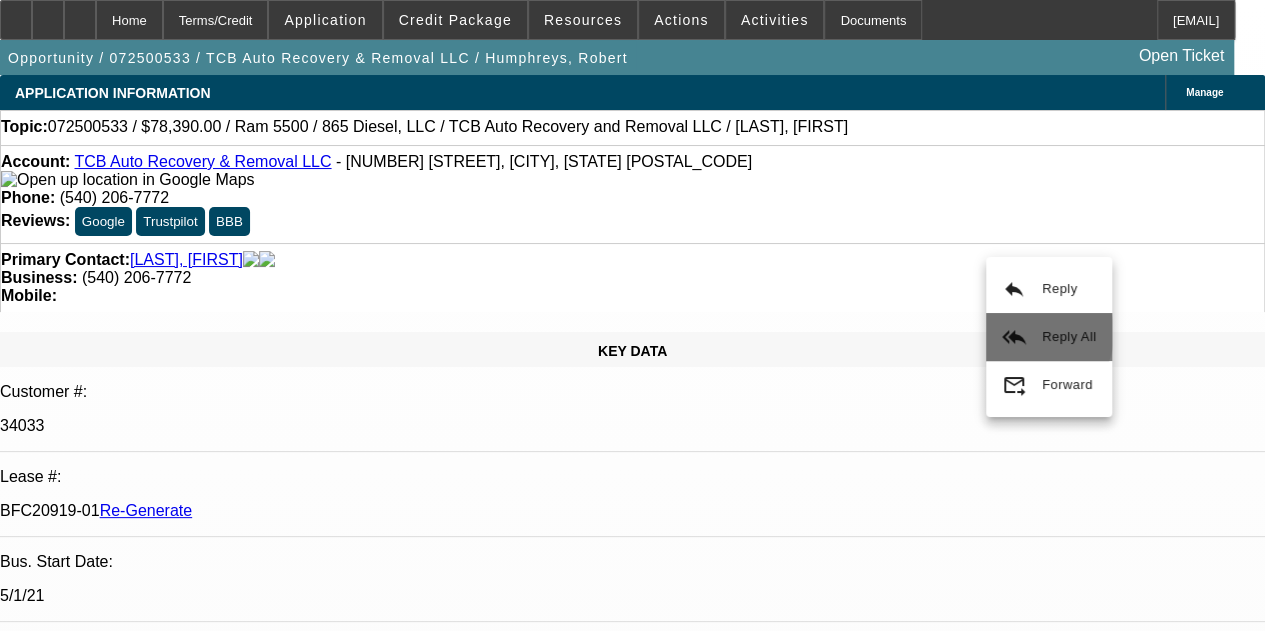 click on "reply_all
Reply All" at bounding box center [1049, 337] 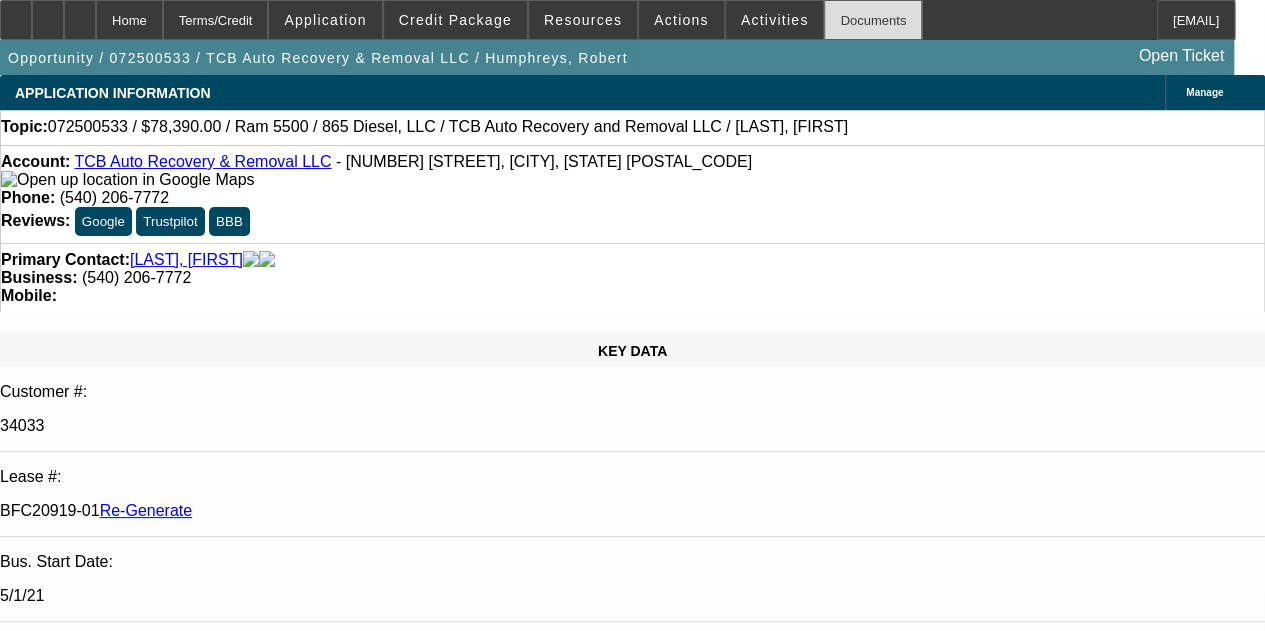 click on "Documents" at bounding box center [873, 20] 